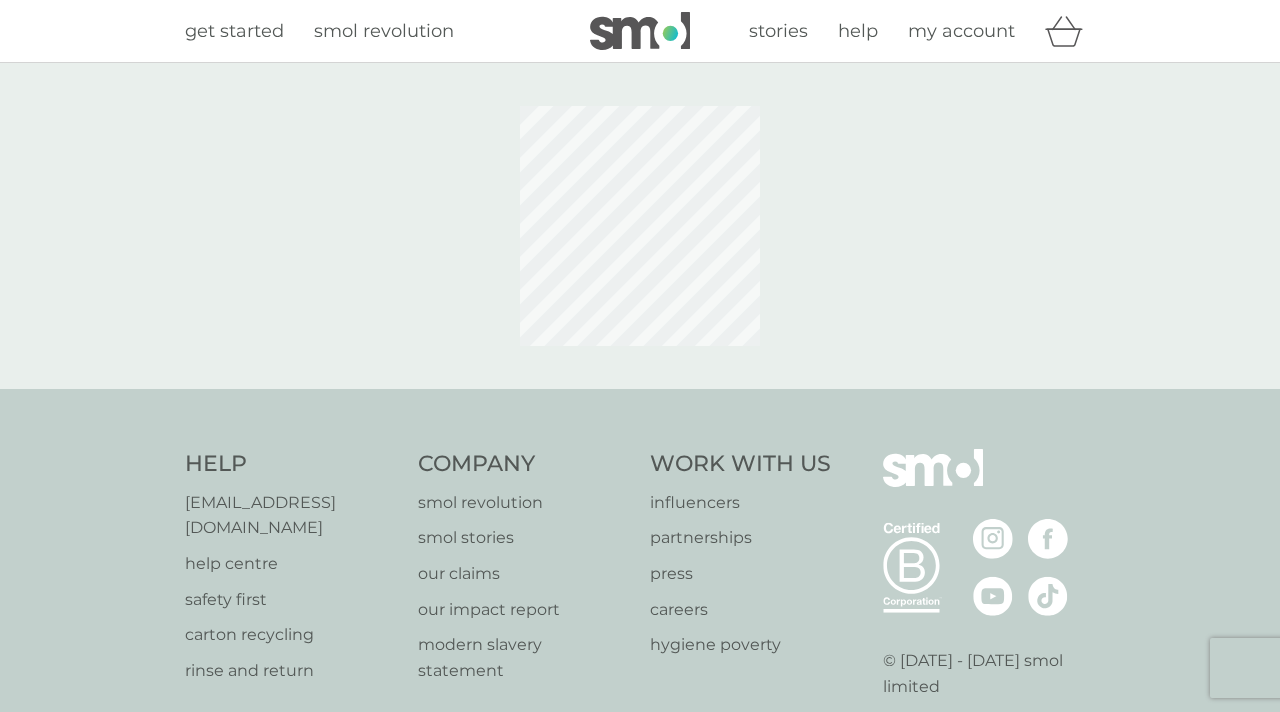scroll, scrollTop: 0, scrollLeft: 0, axis: both 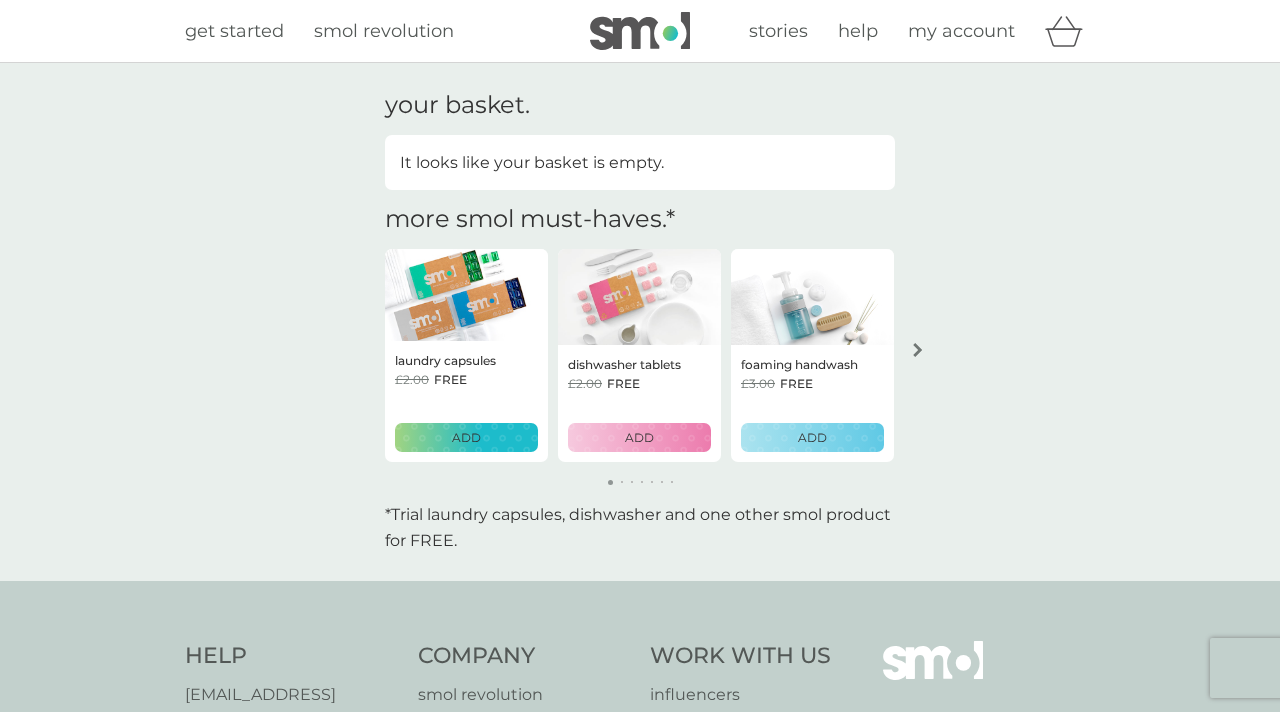 click on "my account" at bounding box center (961, 31) 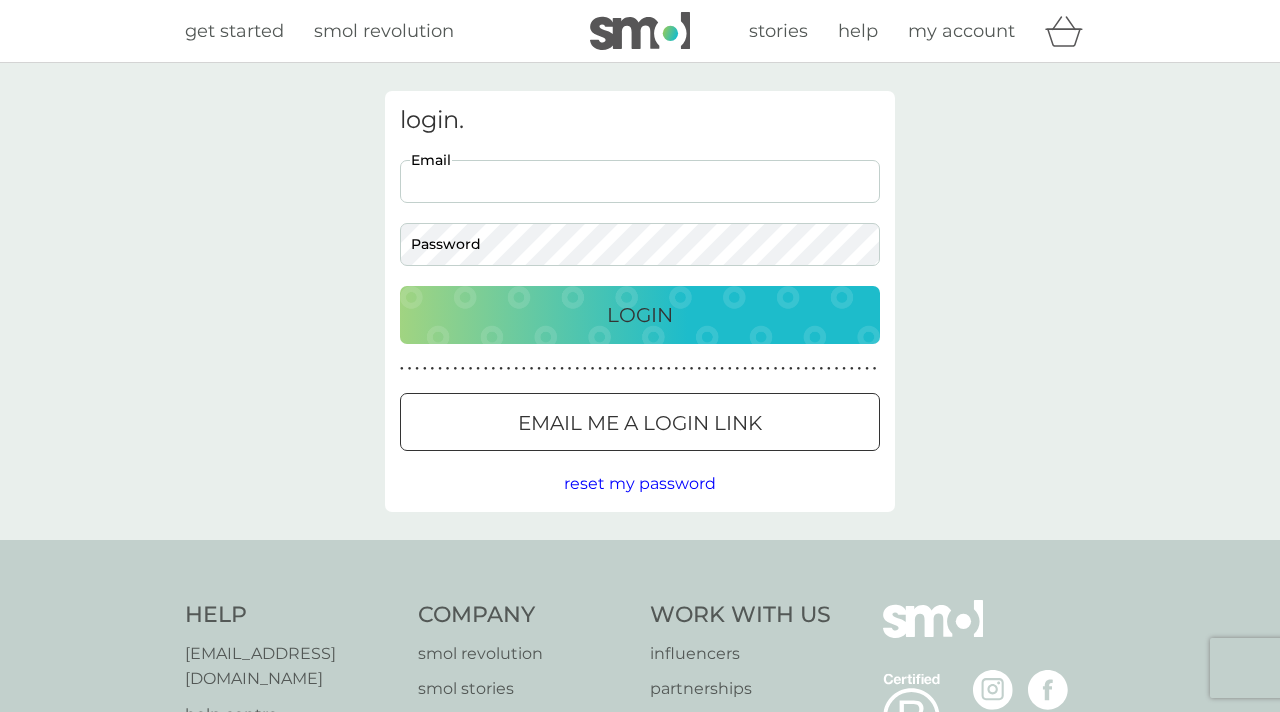 click on "Email" at bounding box center (640, 181) 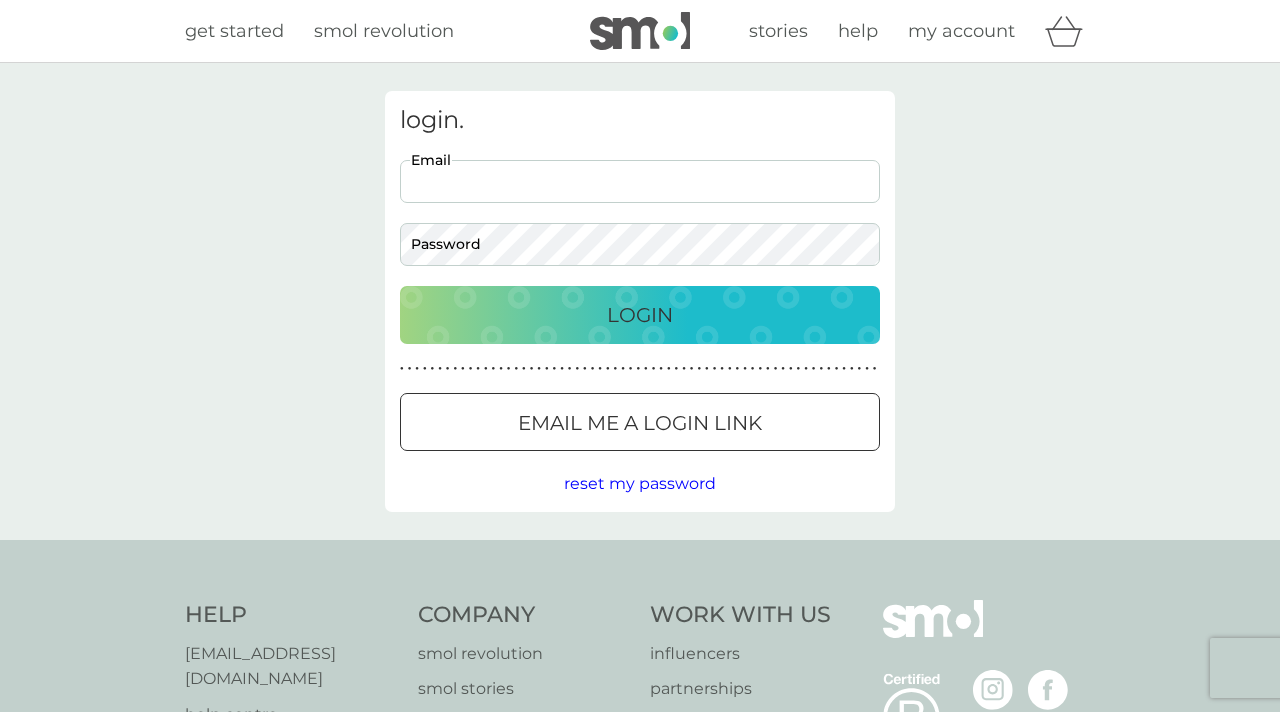 type on "Hannah_lee_docherty@hotmail.co.uk" 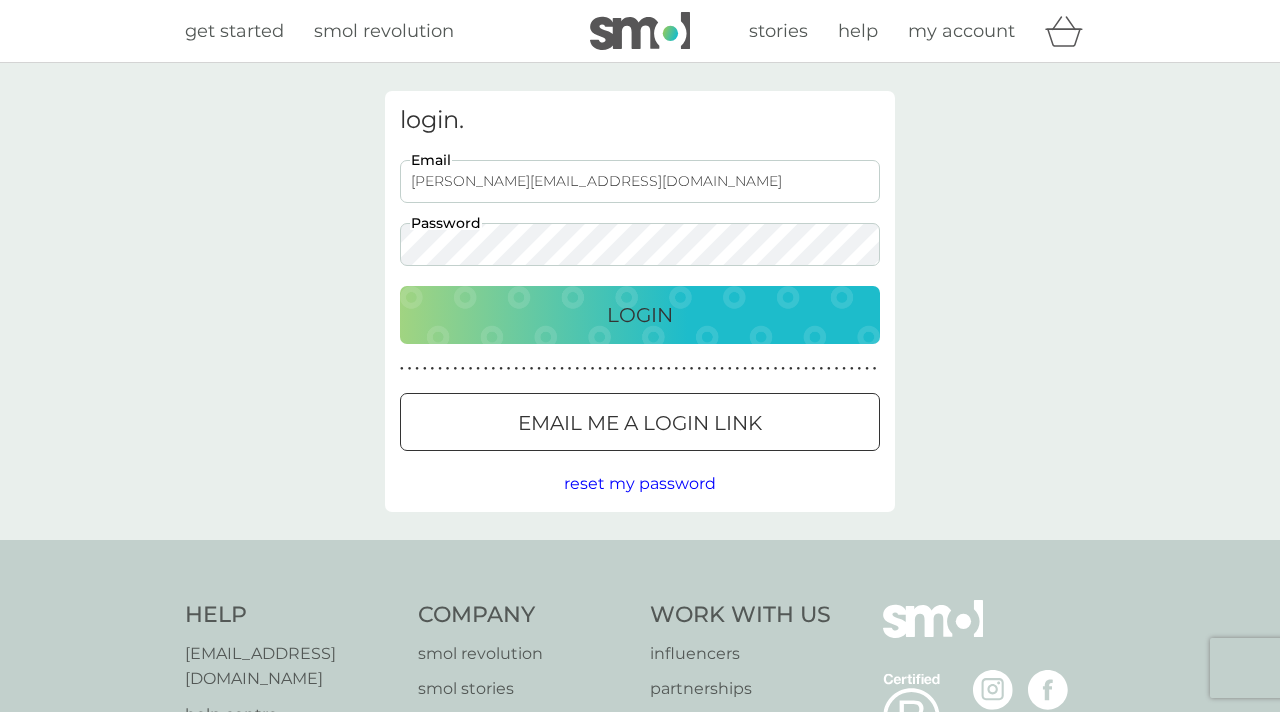 click on "Email me a login link" at bounding box center [640, 423] 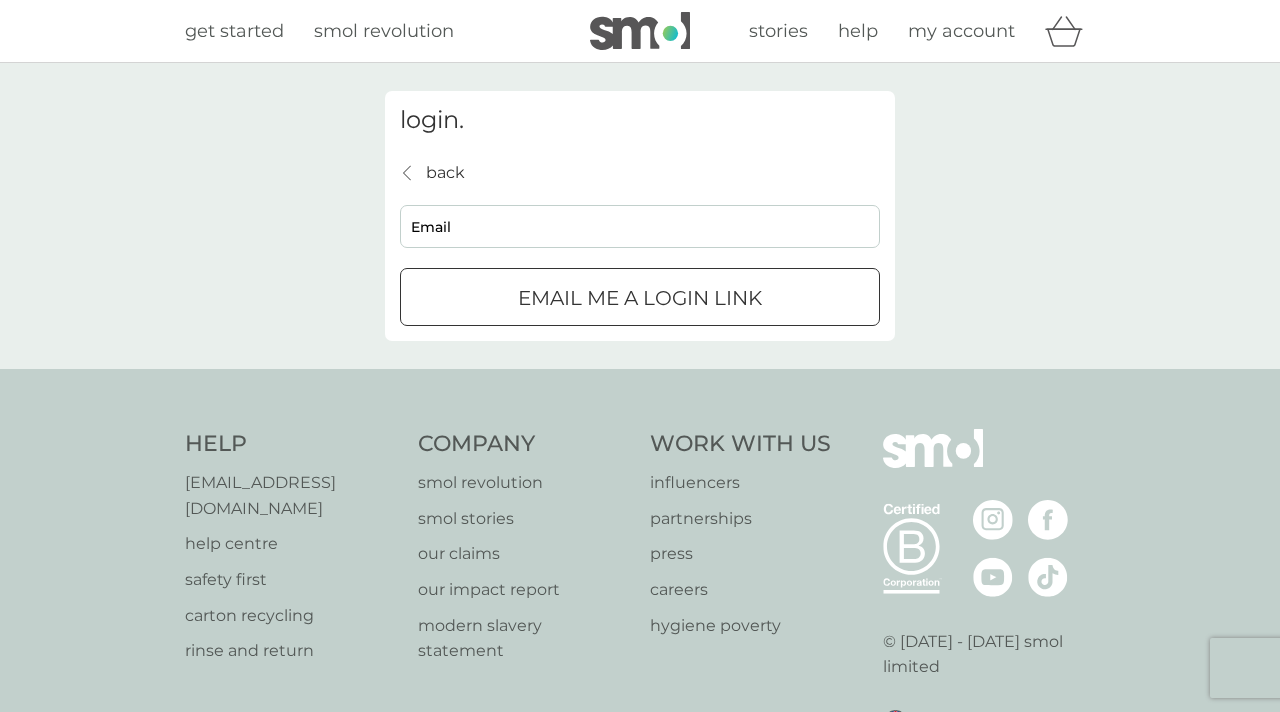 click on "Email me a login link" at bounding box center (640, 298) 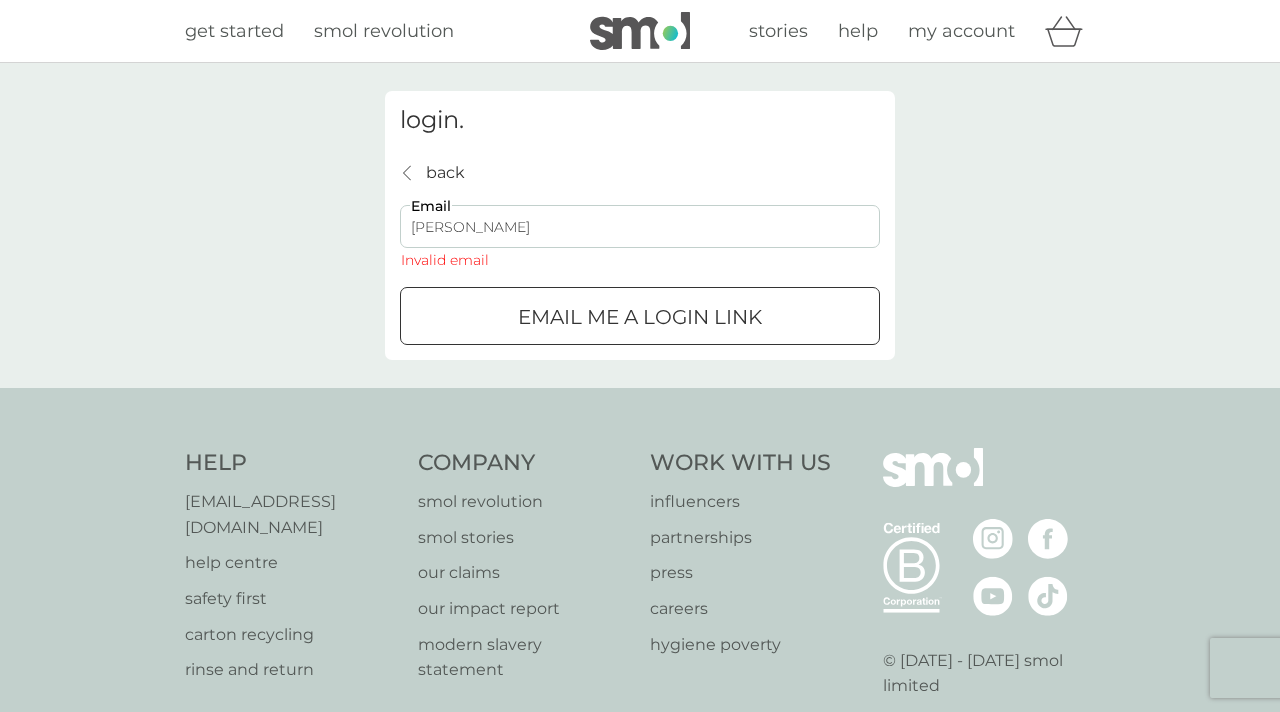 type on "Hannah_lee_docherty@hotmail.co.uk" 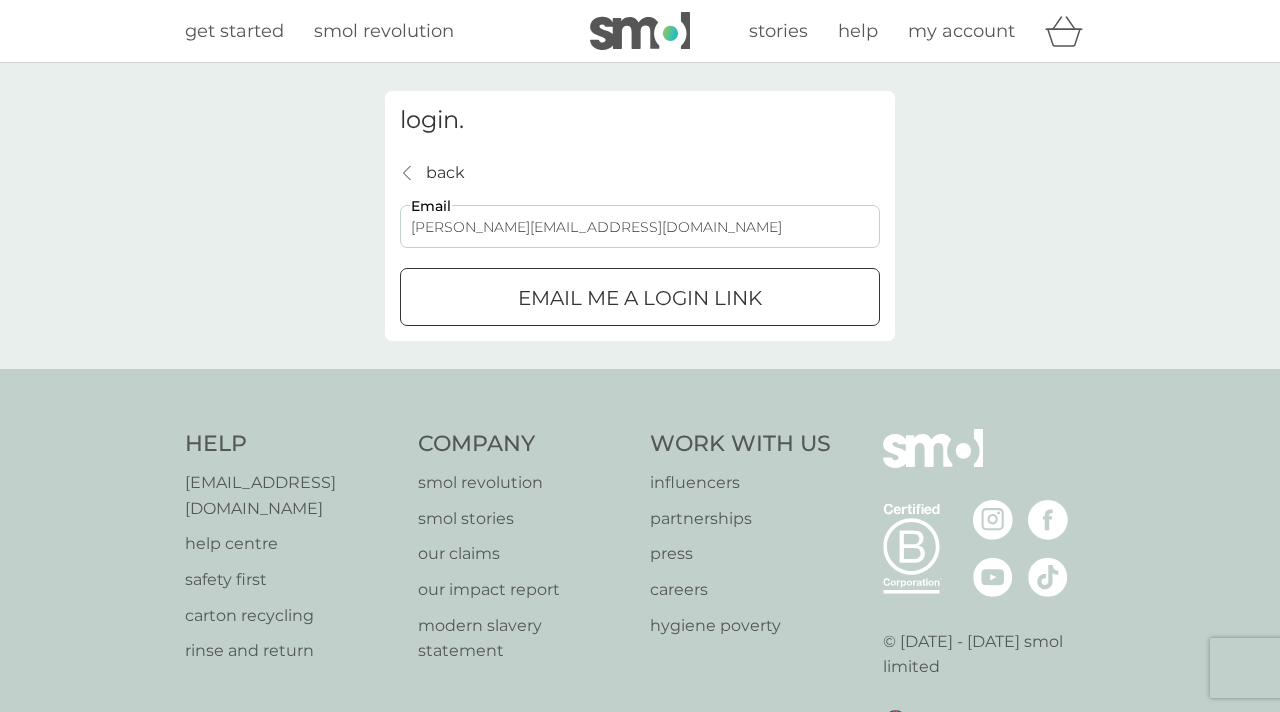 click on "login. back back Hannah_lee_docherty@hotmail.co.uk Email Email me a login link" at bounding box center (640, 216) 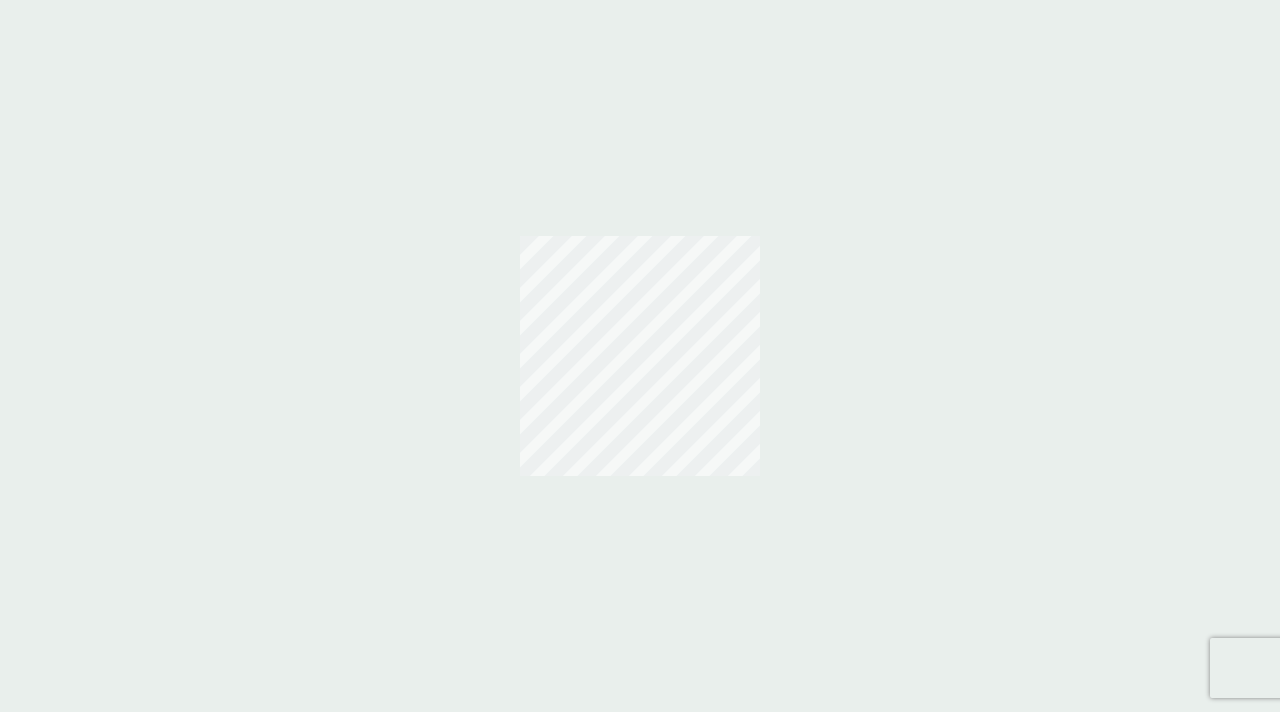 scroll, scrollTop: 0, scrollLeft: 0, axis: both 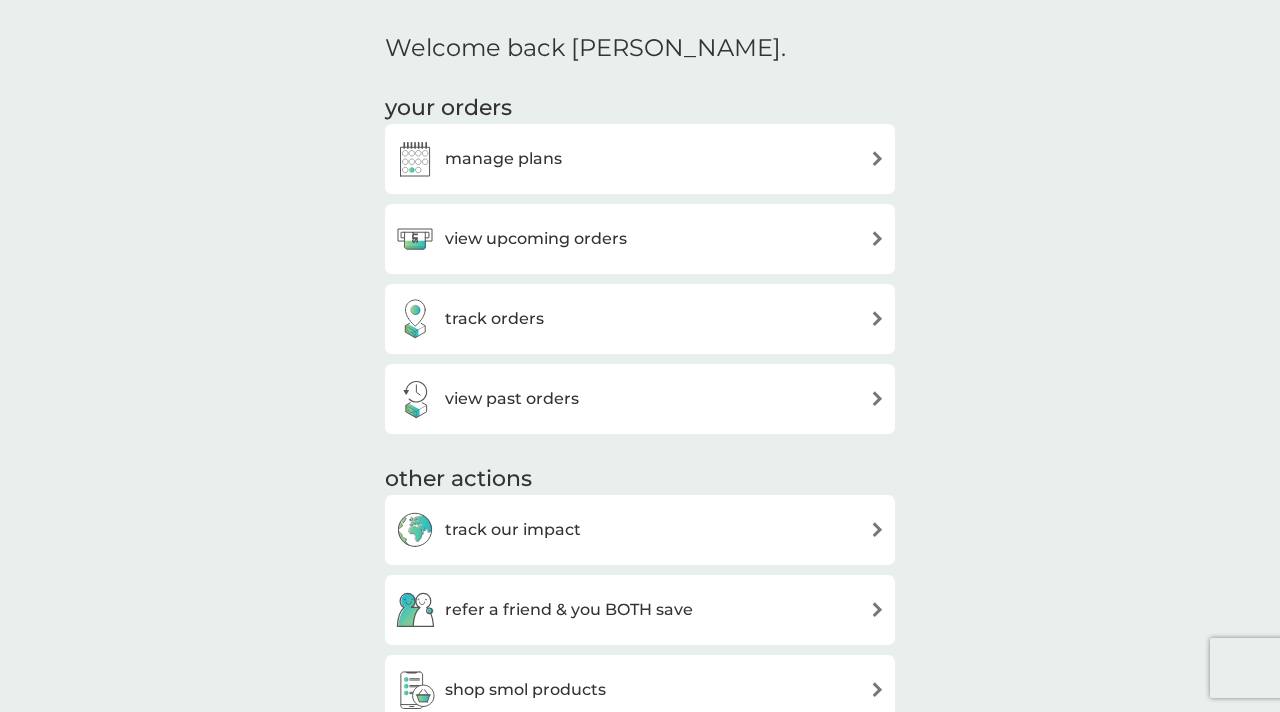 click on "manage plans" at bounding box center [640, 159] 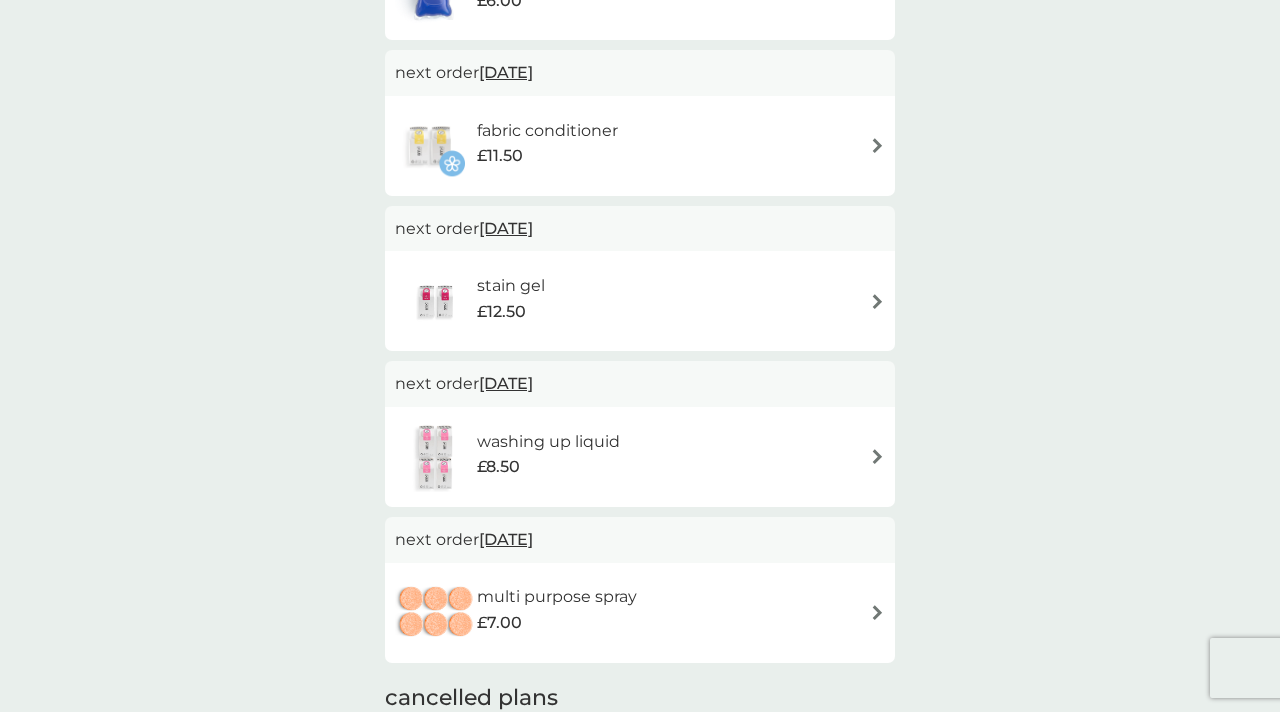 scroll, scrollTop: 0, scrollLeft: 0, axis: both 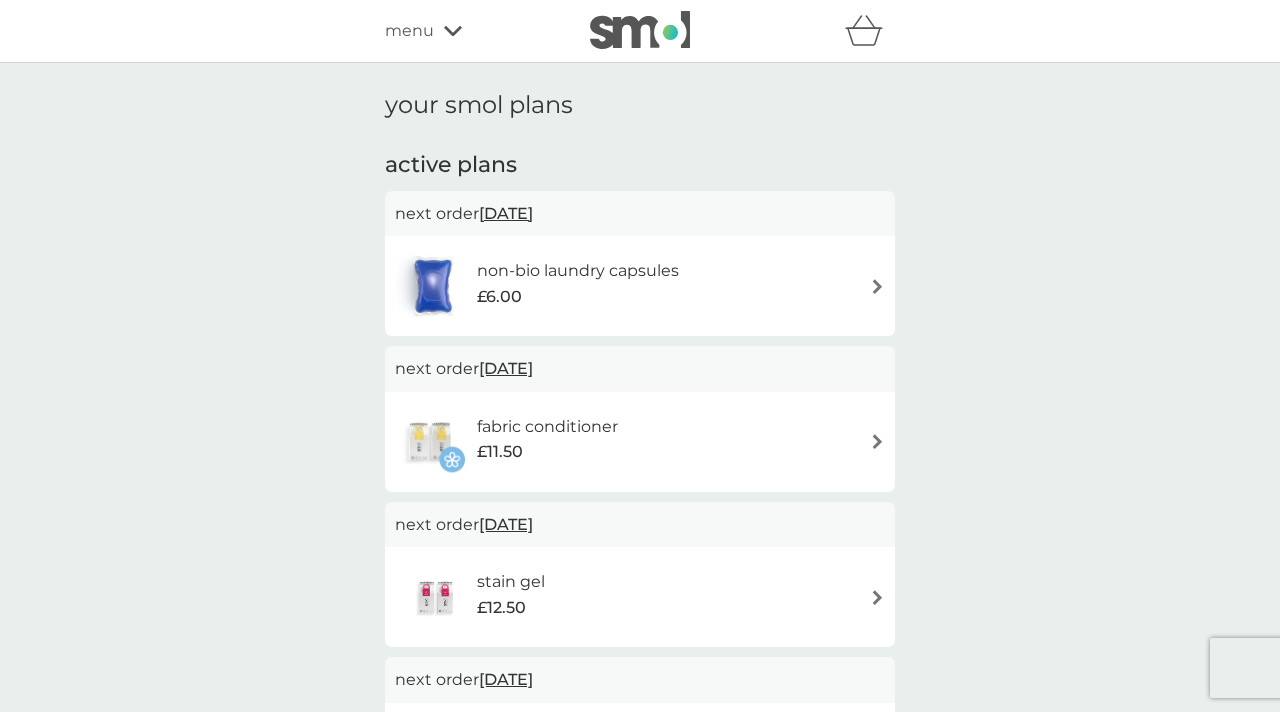click on "[DATE]" at bounding box center [506, 213] 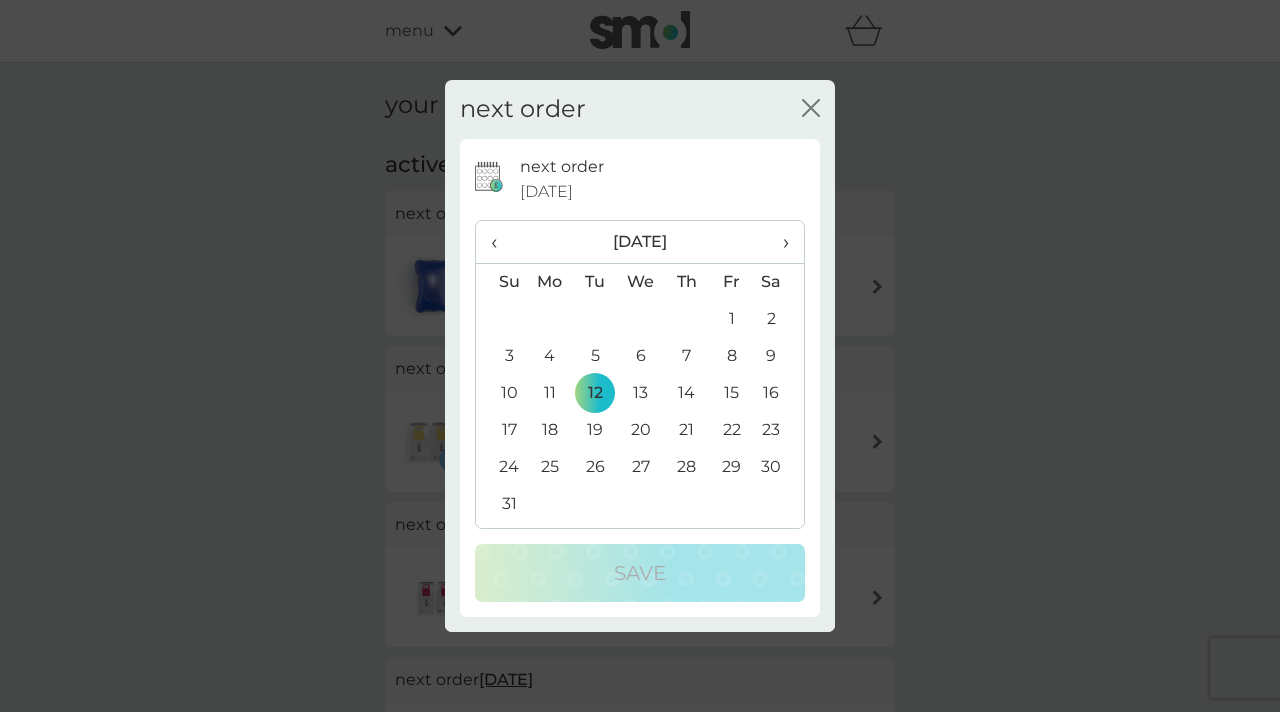 click 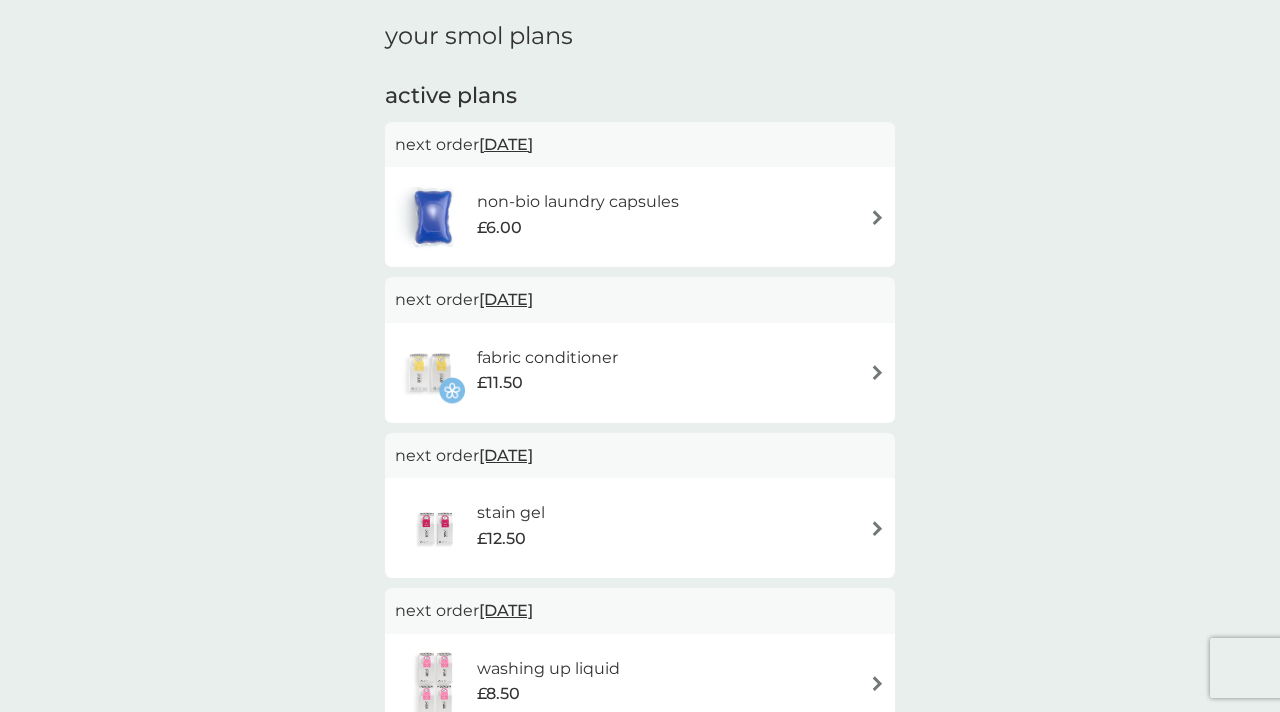 scroll, scrollTop: 0, scrollLeft: 0, axis: both 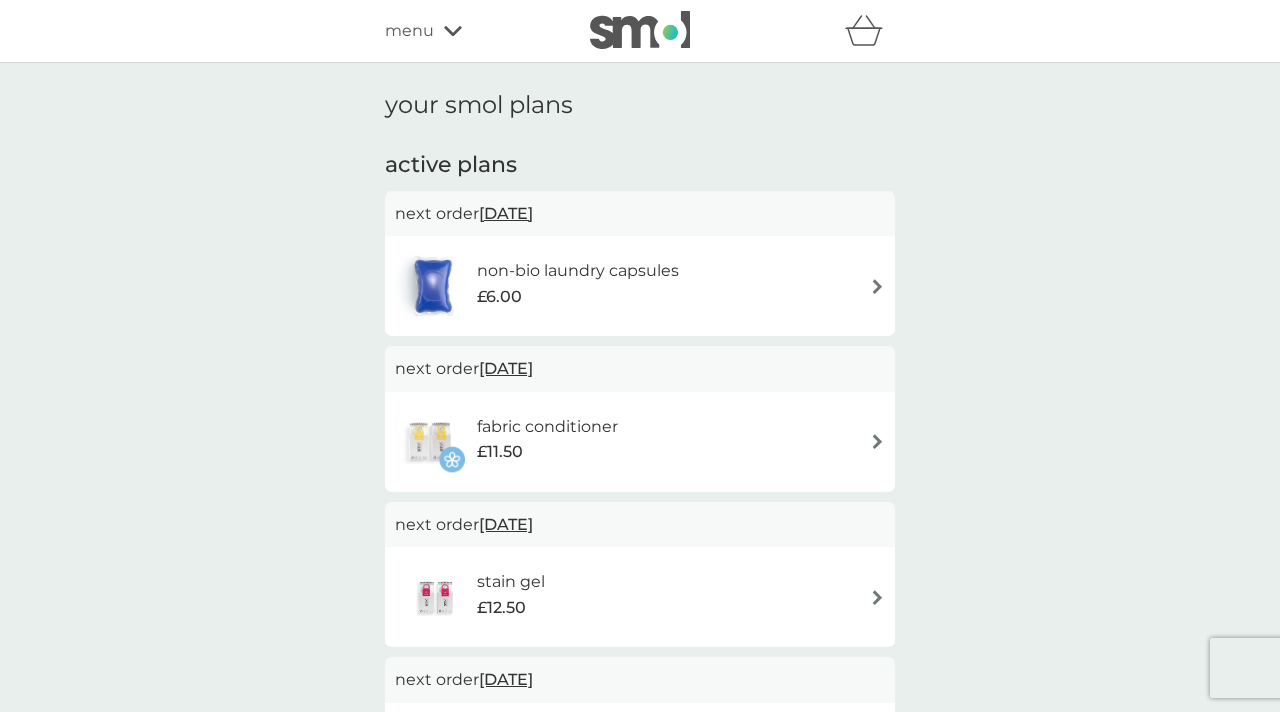 click at bounding box center [877, 286] 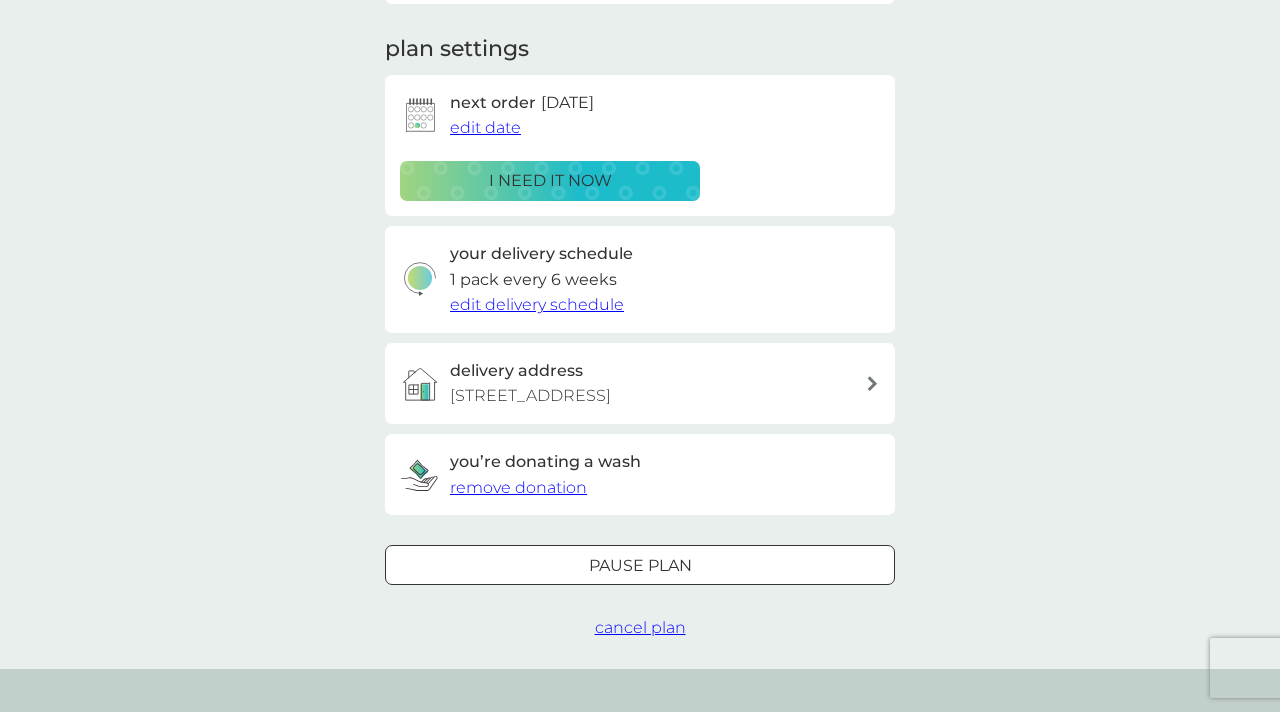 scroll, scrollTop: 264, scrollLeft: 0, axis: vertical 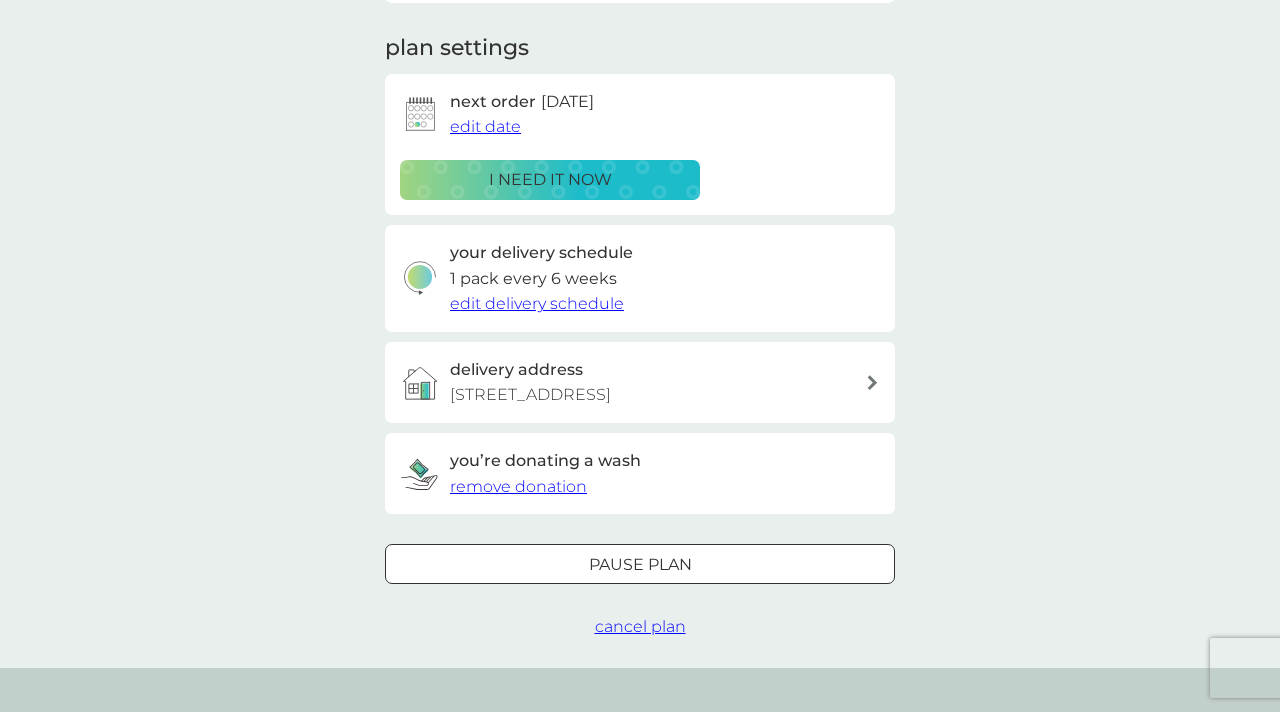 click on "cancel plan" at bounding box center (640, 626) 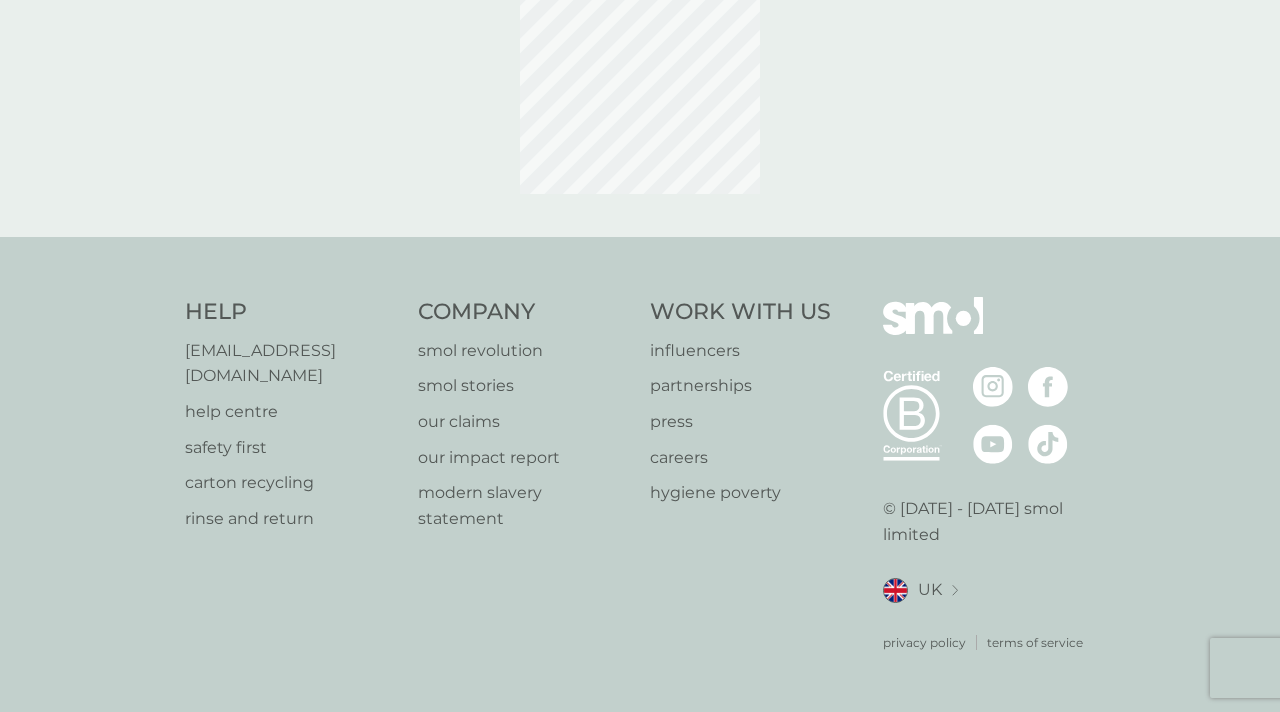 scroll, scrollTop: 0, scrollLeft: 0, axis: both 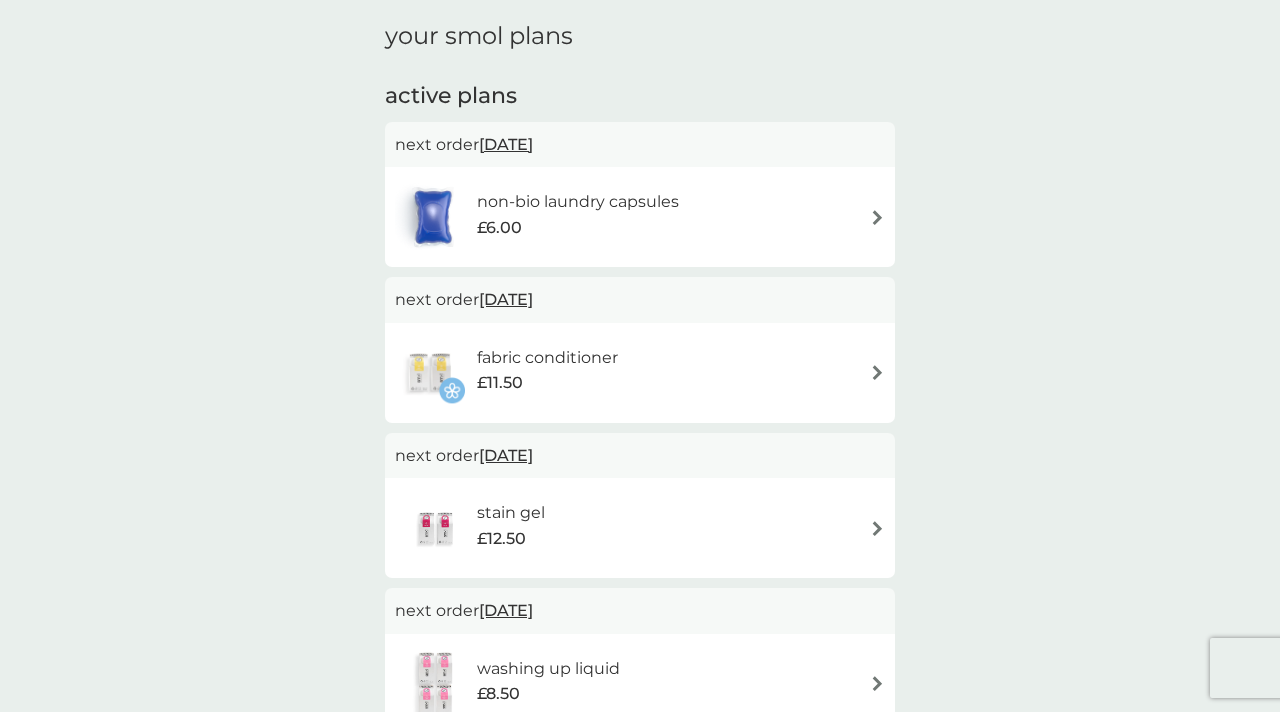 click on "£11.50" at bounding box center (547, 383) 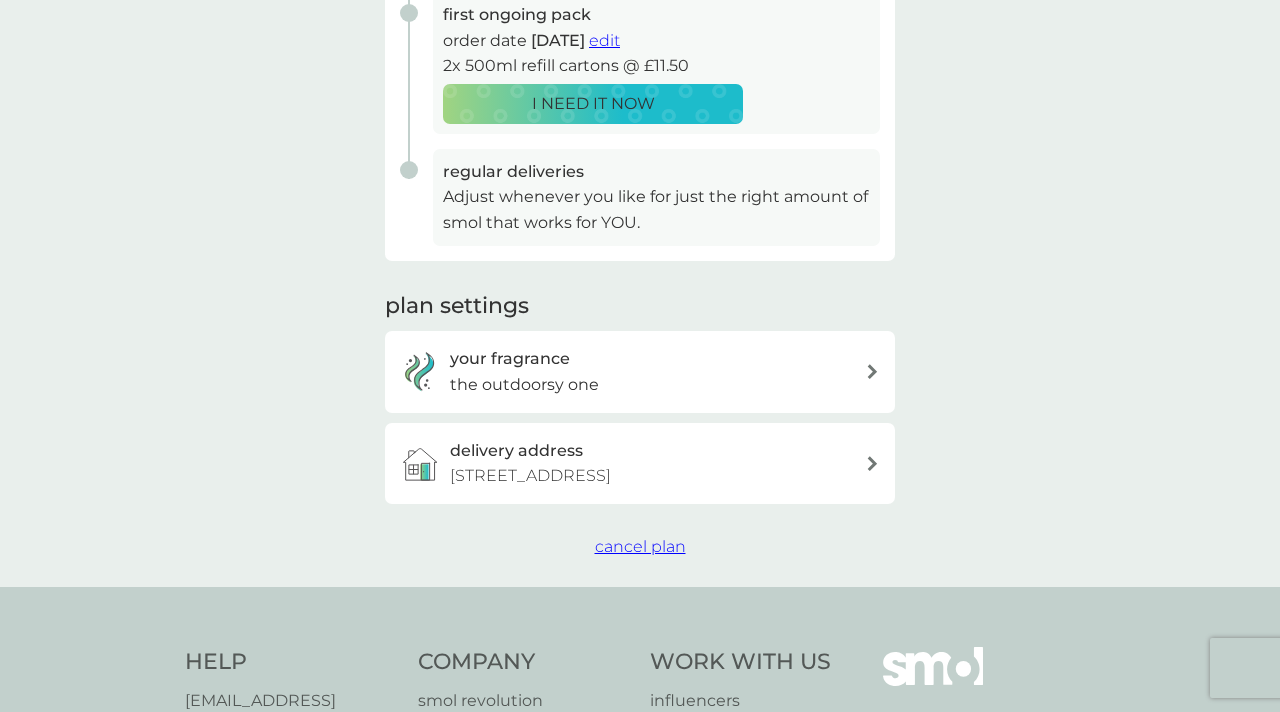 scroll, scrollTop: 467, scrollLeft: 0, axis: vertical 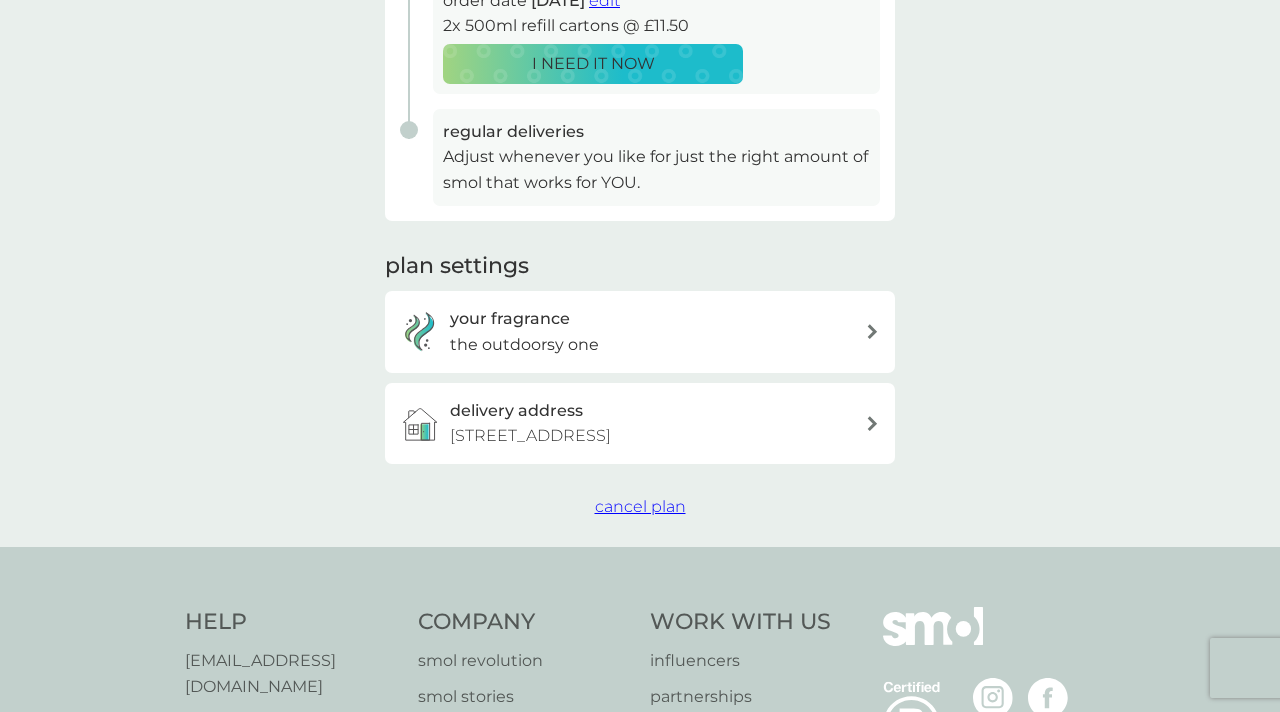 click on "cancel plan" at bounding box center [640, 506] 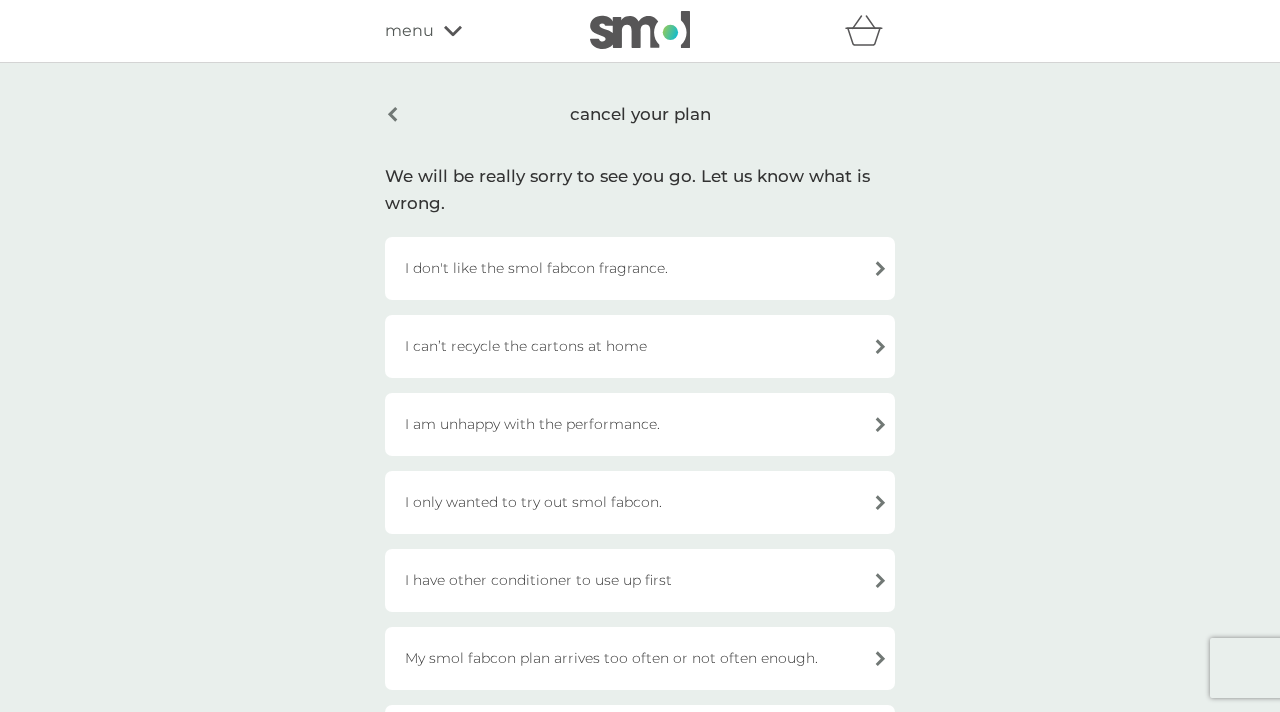 click on "cancel your plan" at bounding box center [640, 114] 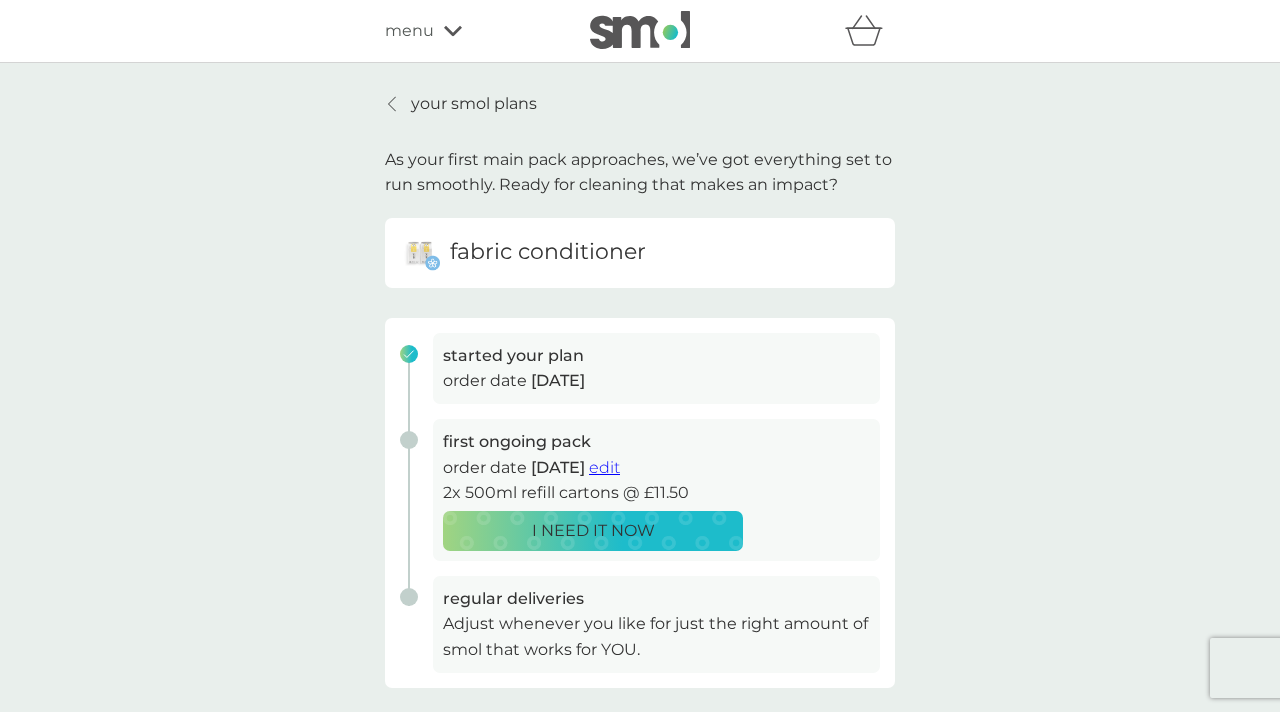 scroll, scrollTop: 467, scrollLeft: 0, axis: vertical 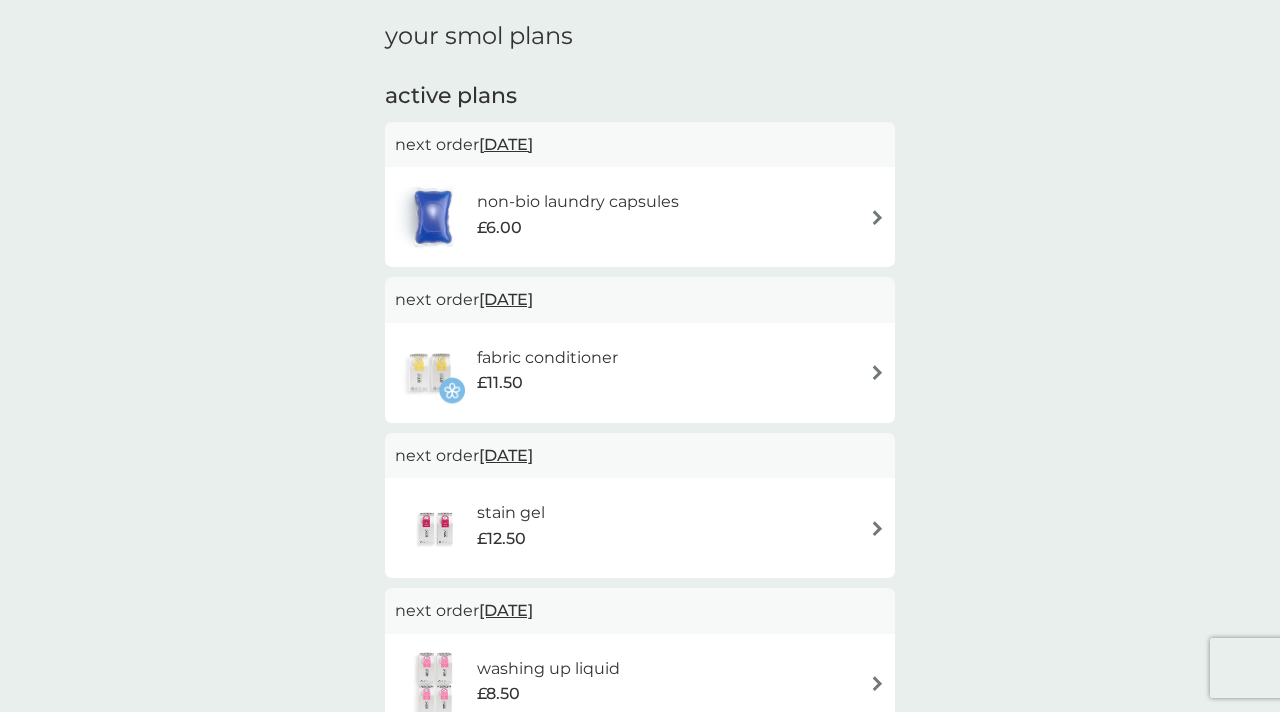 click on "[DATE]" at bounding box center (506, 455) 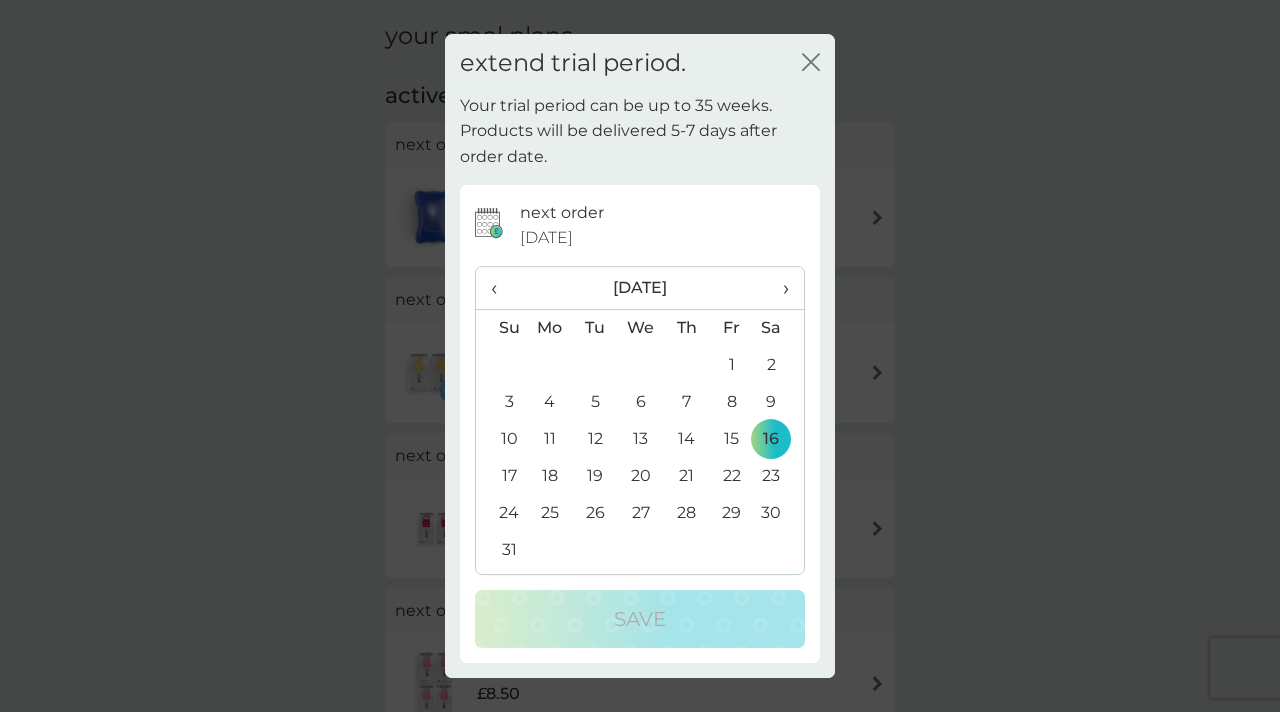 click on "extend trial period. close" at bounding box center (640, 63) 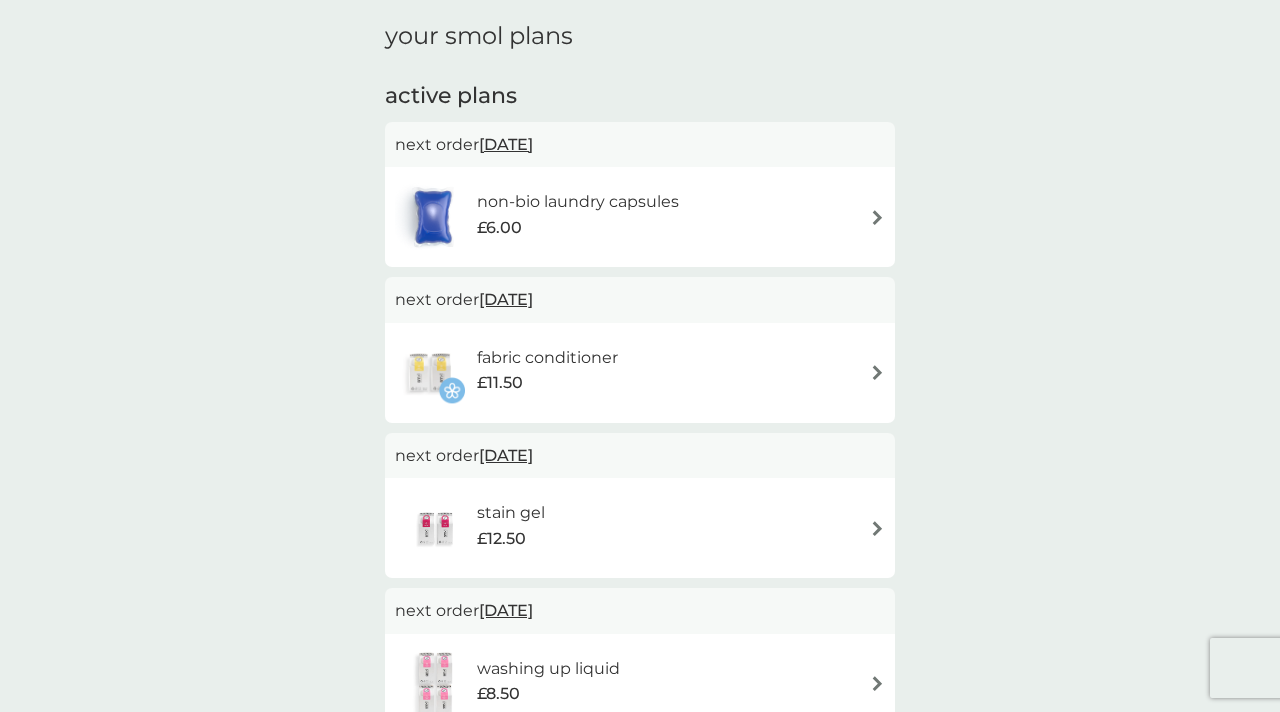 click on "stain gel £12.50" at bounding box center [640, 528] 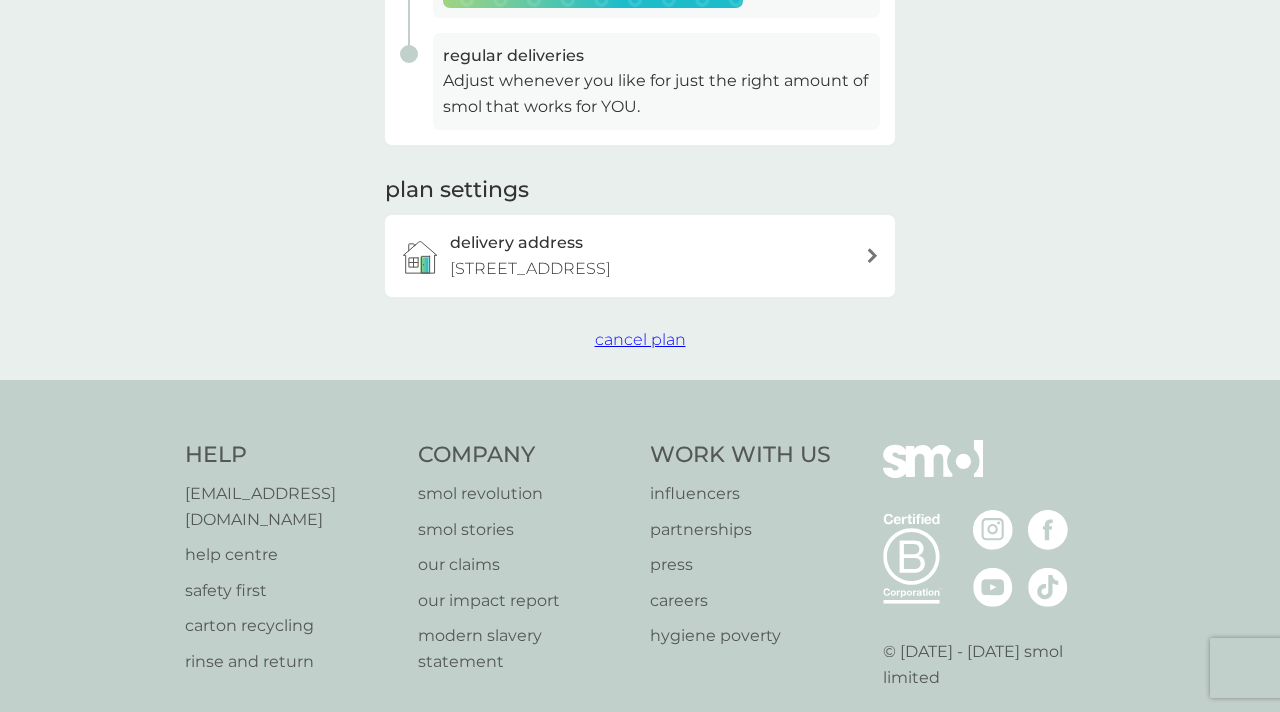 scroll, scrollTop: 661, scrollLeft: 0, axis: vertical 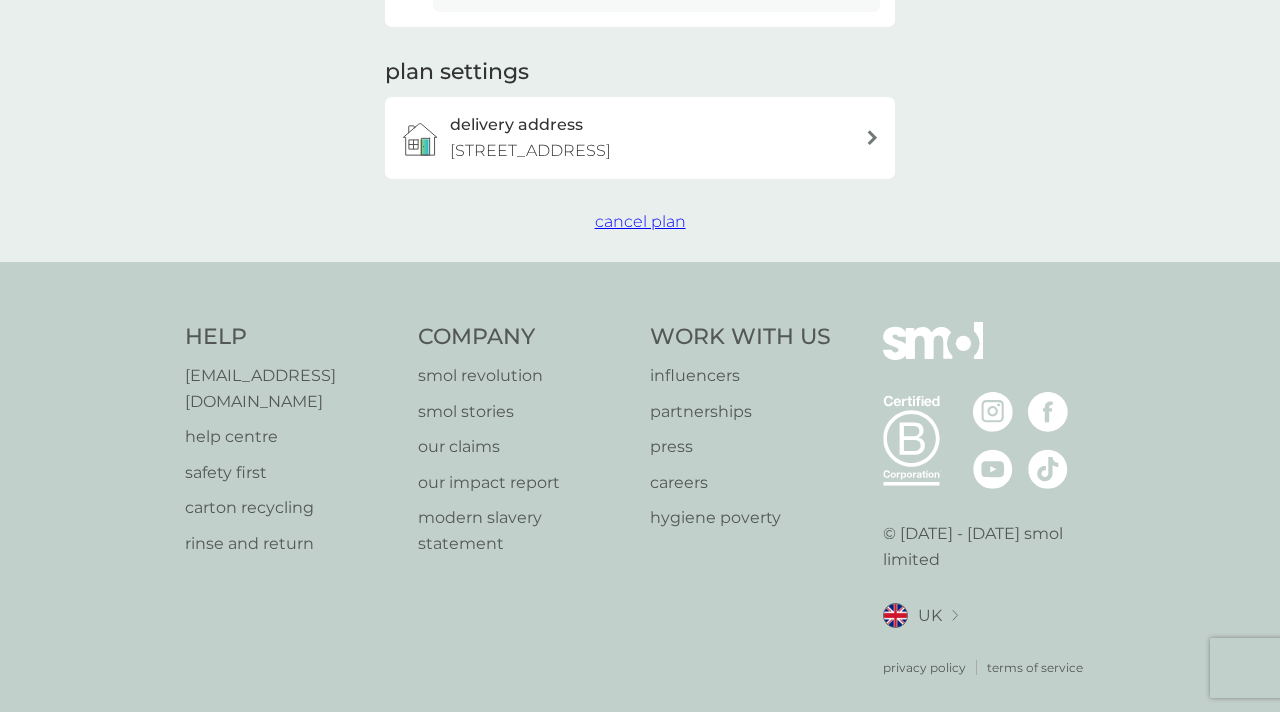 click on "cancel plan" at bounding box center (640, 221) 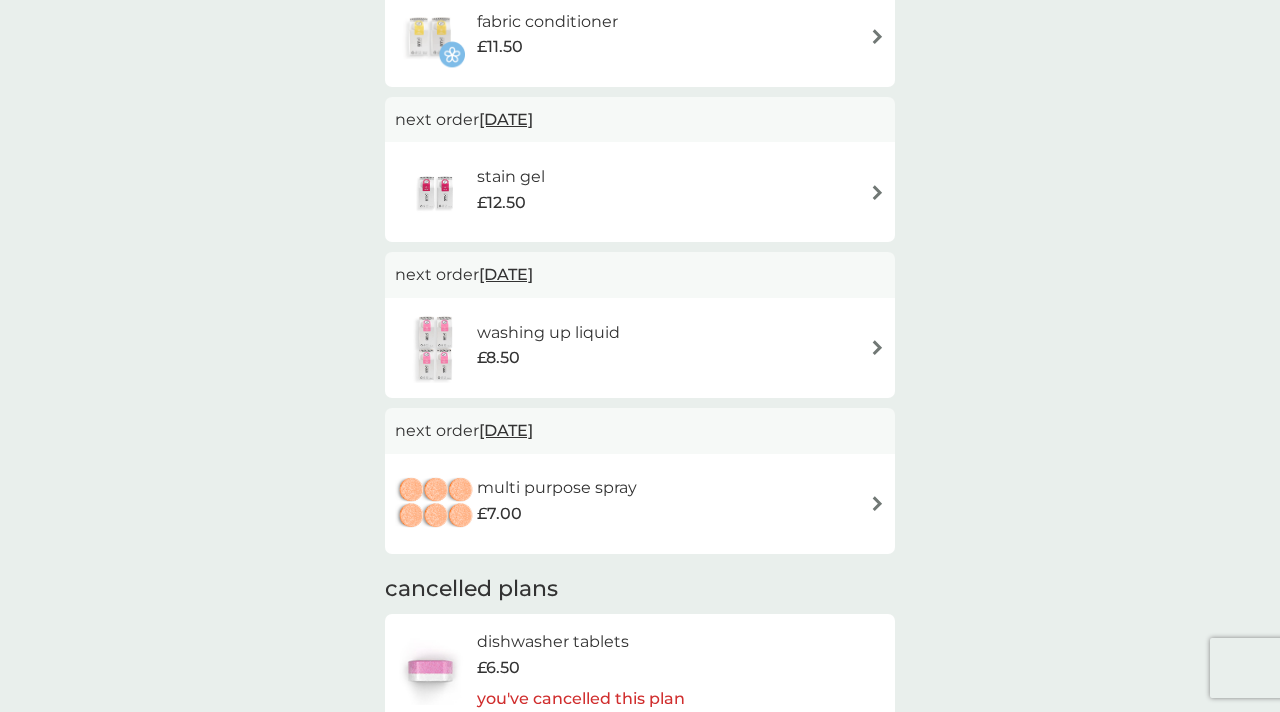scroll, scrollTop: 414, scrollLeft: 0, axis: vertical 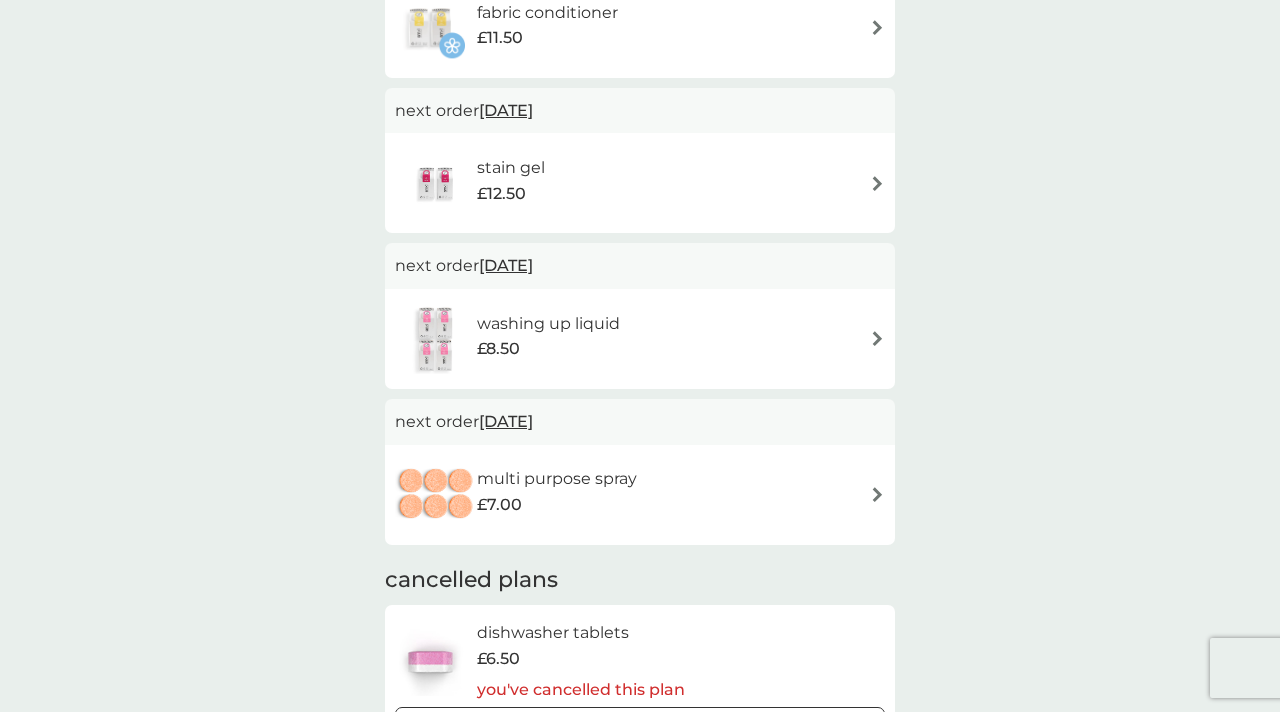 click on "washing up liquid" at bounding box center (548, 324) 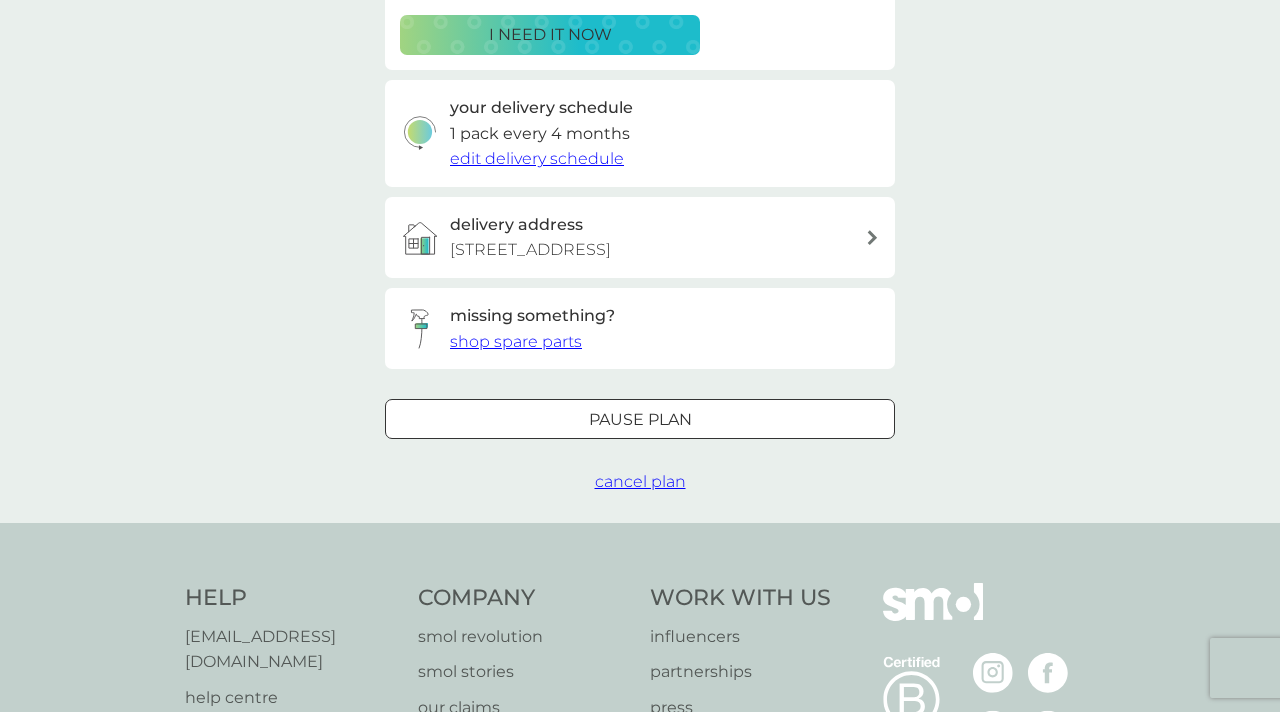 scroll, scrollTop: 432, scrollLeft: 0, axis: vertical 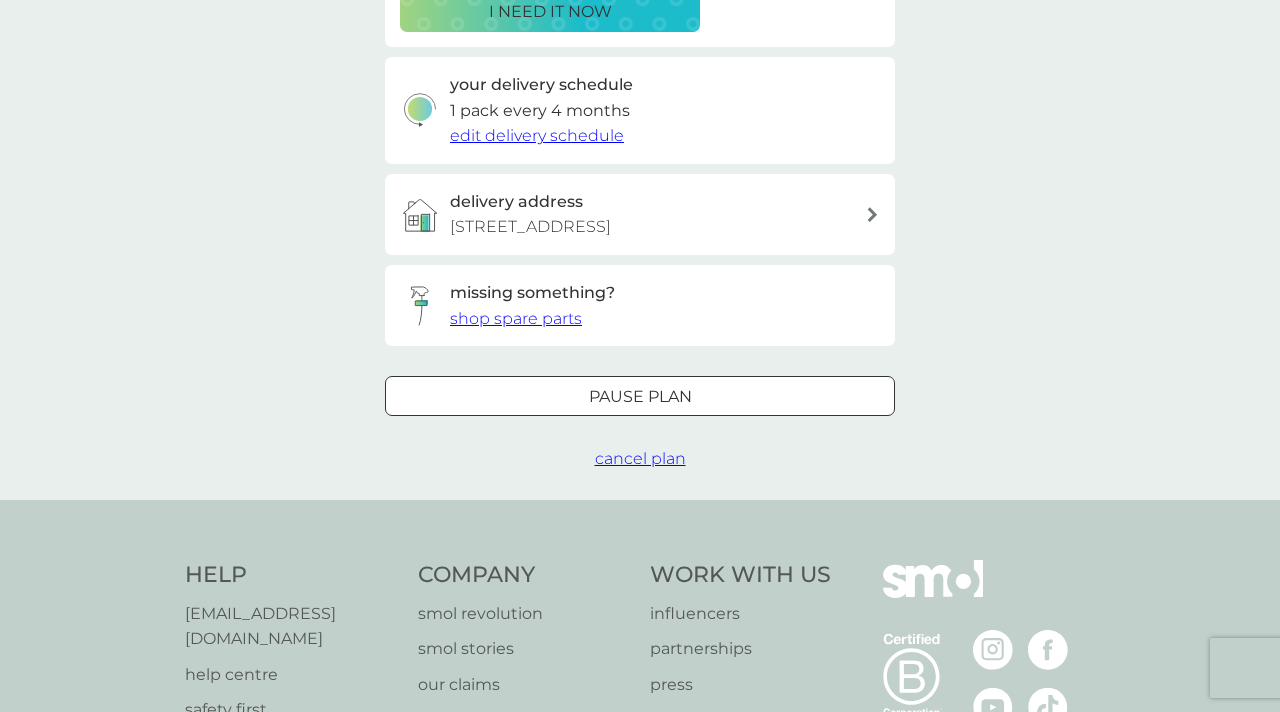 click on "cancel plan" at bounding box center (640, 458) 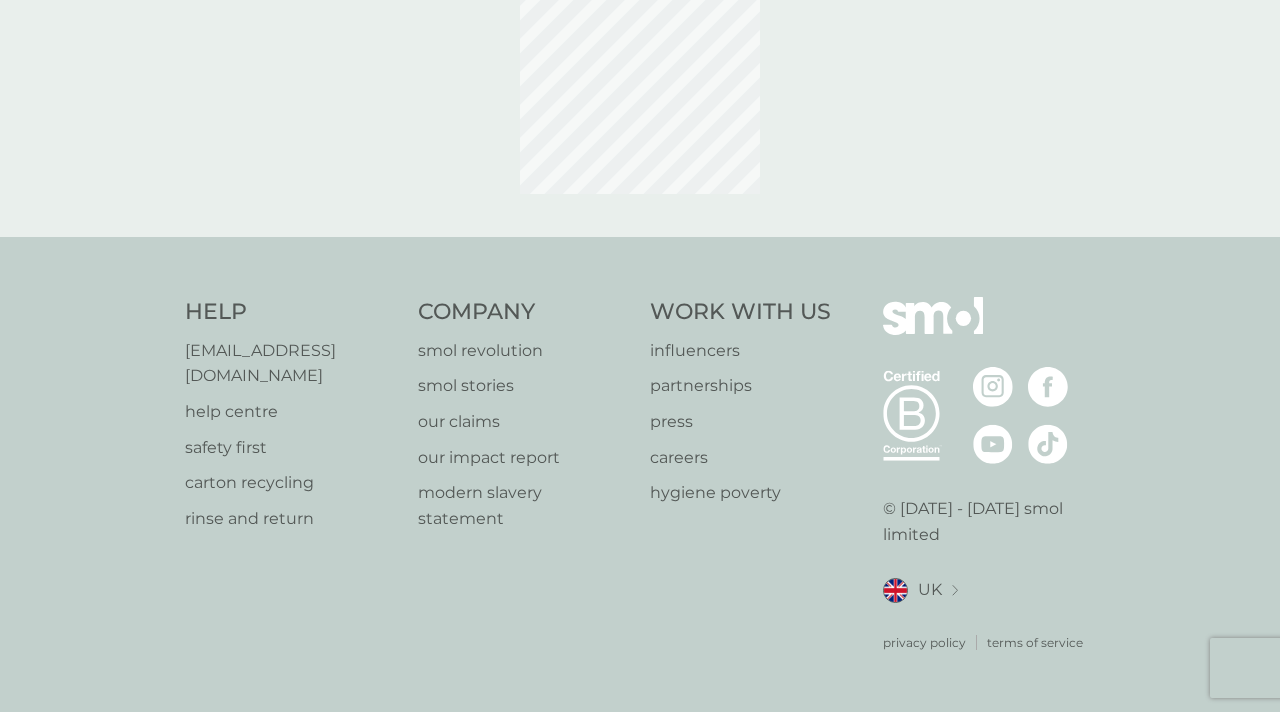 scroll, scrollTop: 0, scrollLeft: 0, axis: both 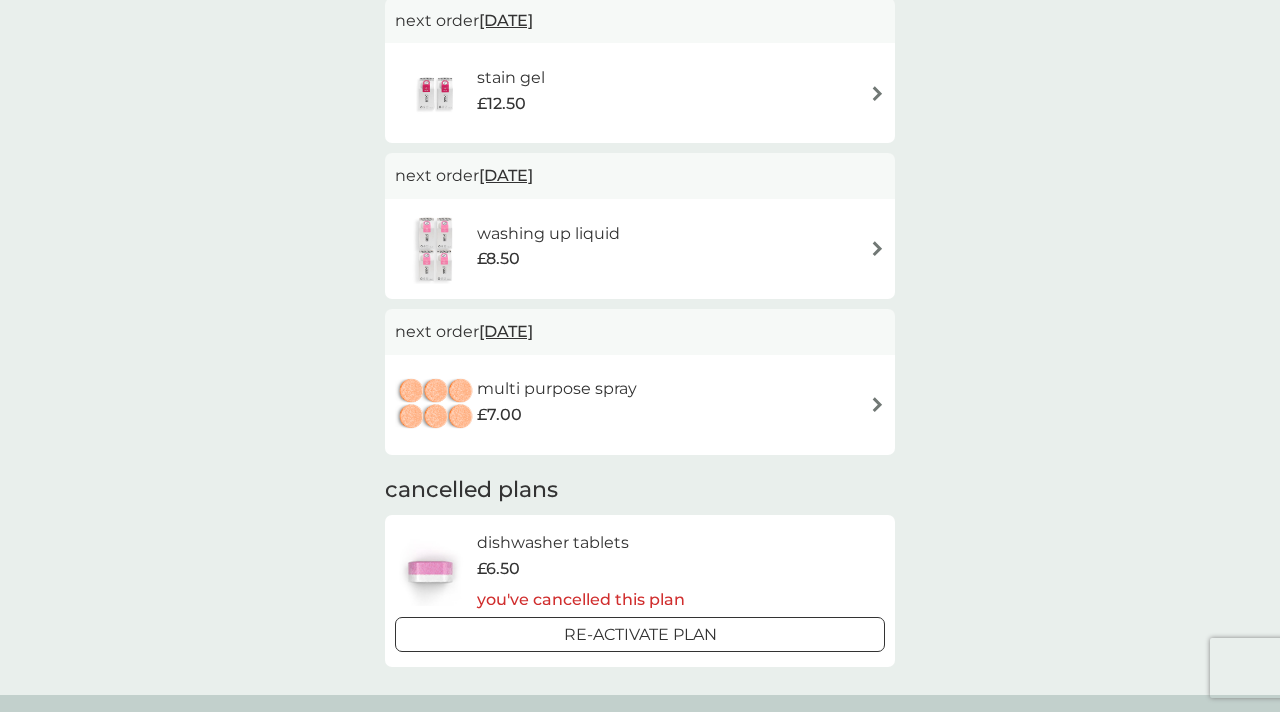 click on "£7.00" at bounding box center (499, 415) 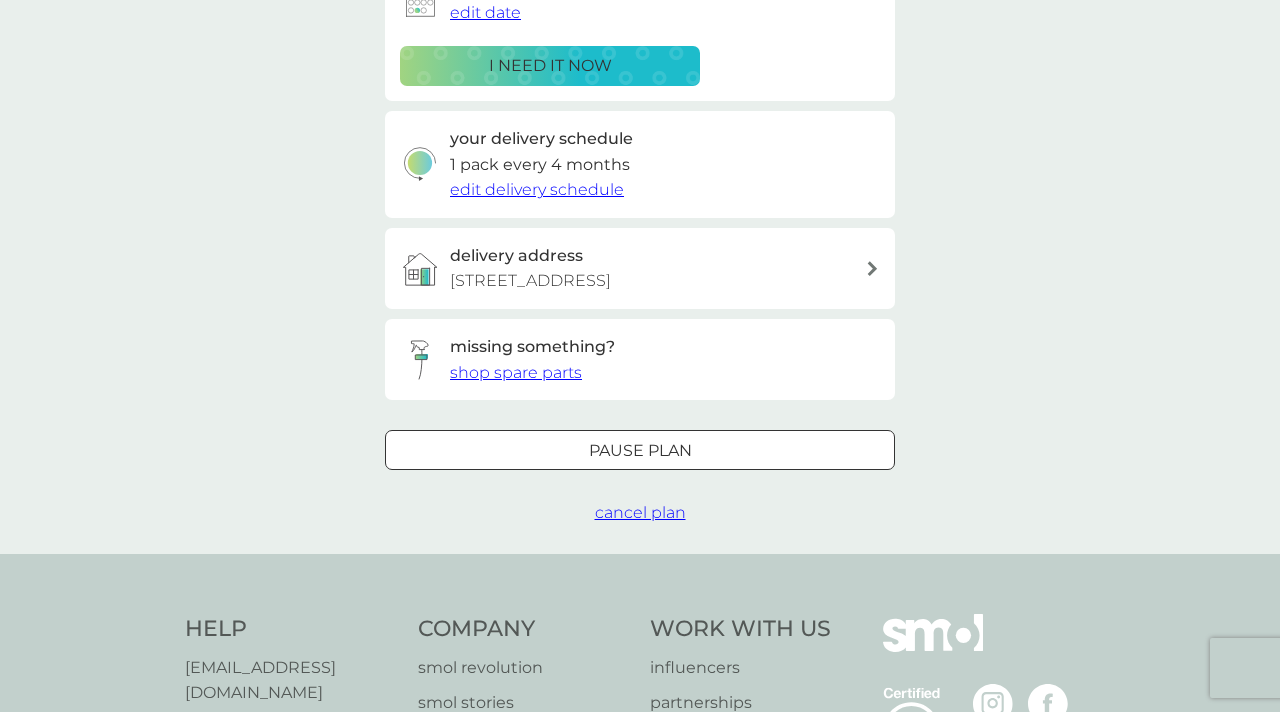 scroll, scrollTop: 390, scrollLeft: 0, axis: vertical 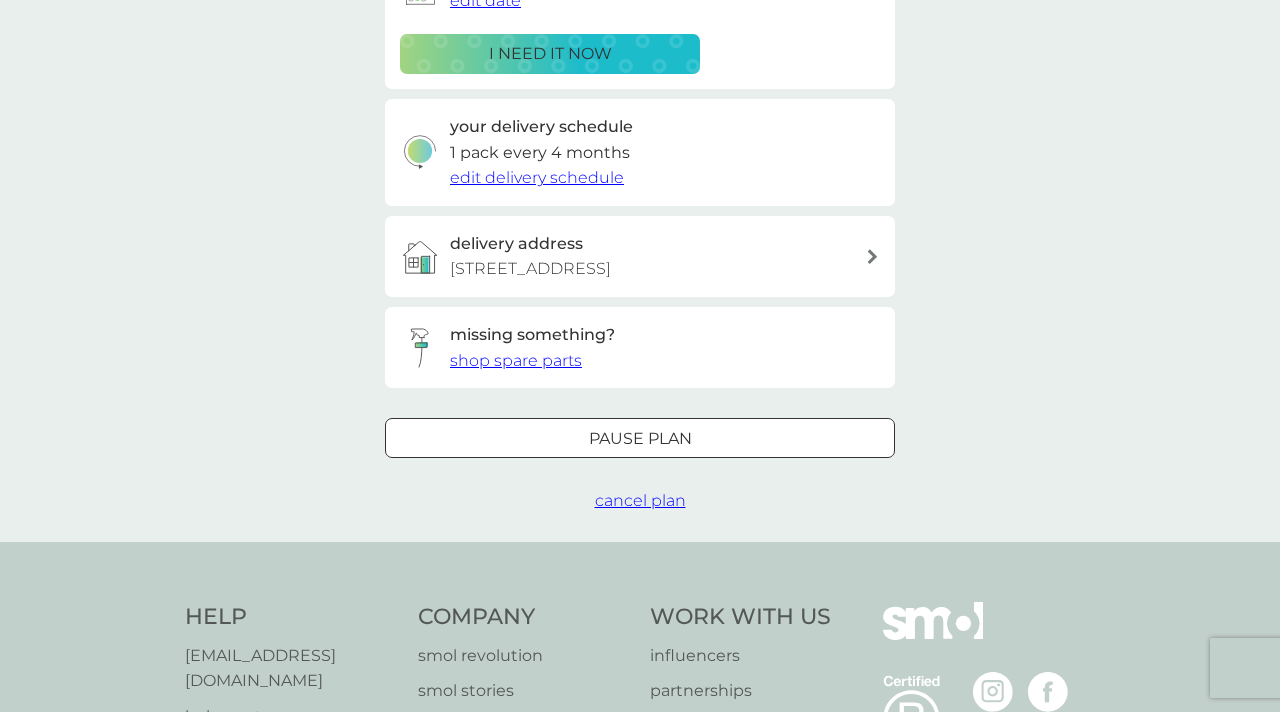 click on "cancel plan" at bounding box center [640, 500] 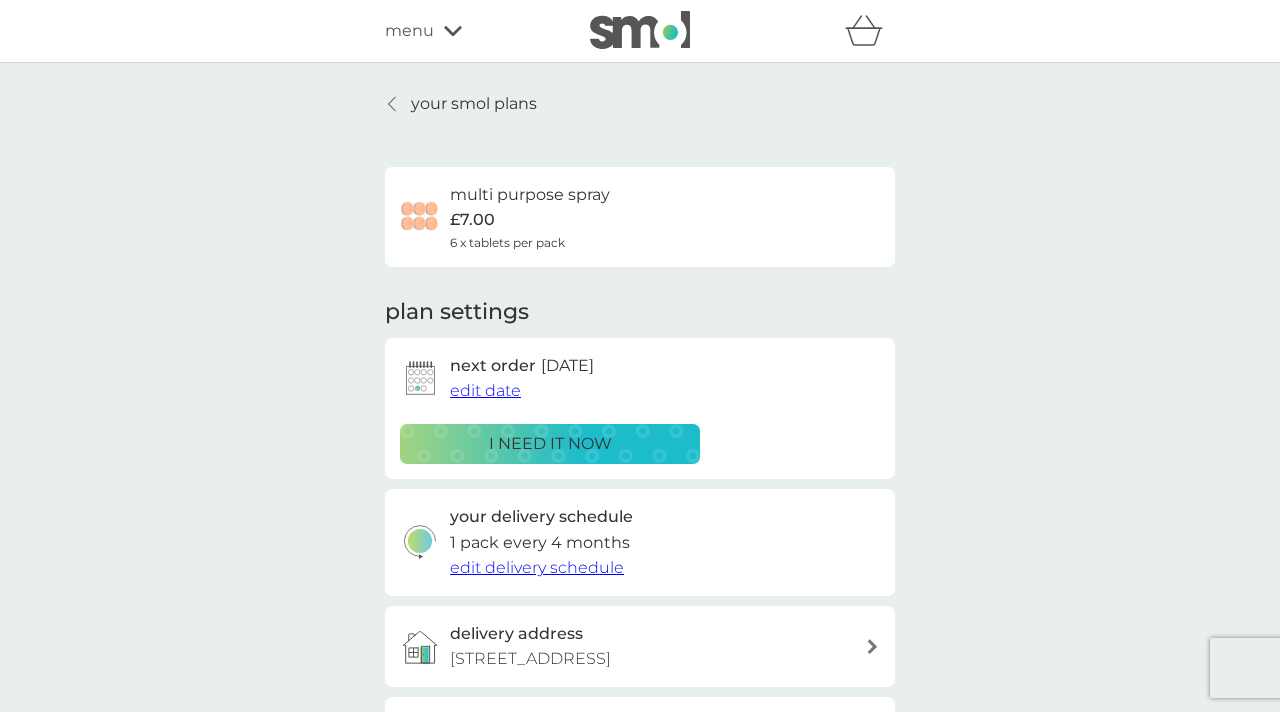 scroll, scrollTop: 390, scrollLeft: 0, axis: vertical 